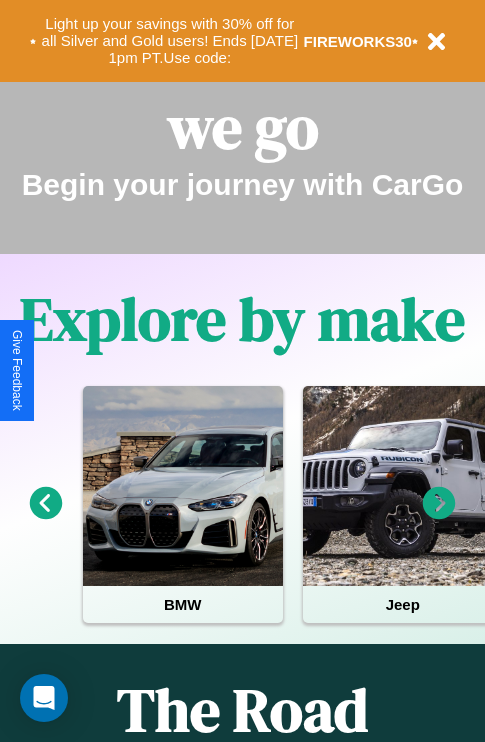 scroll, scrollTop: 308, scrollLeft: 0, axis: vertical 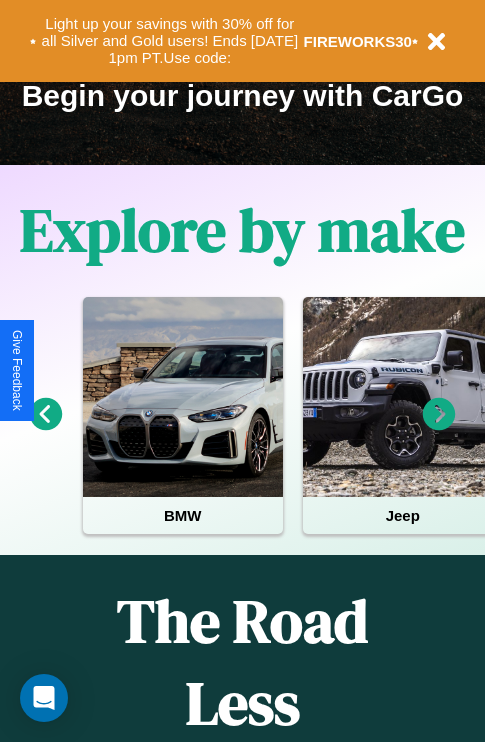 click 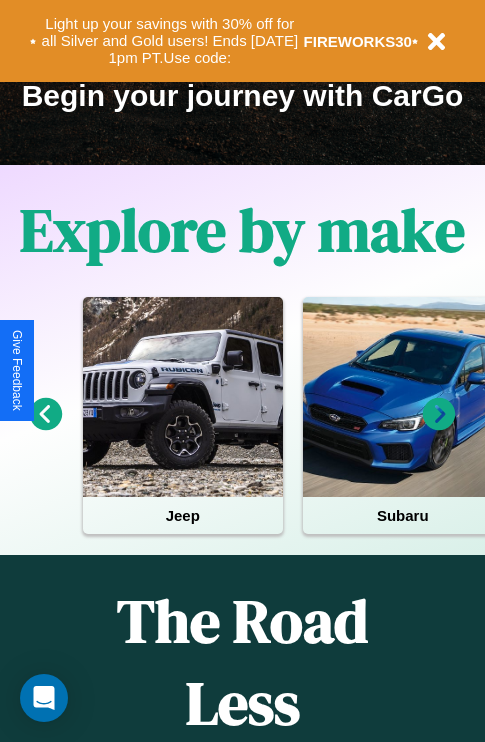 click 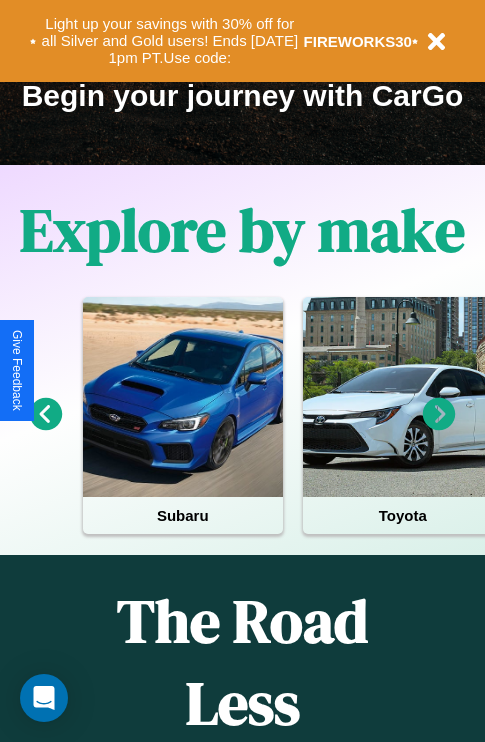 click 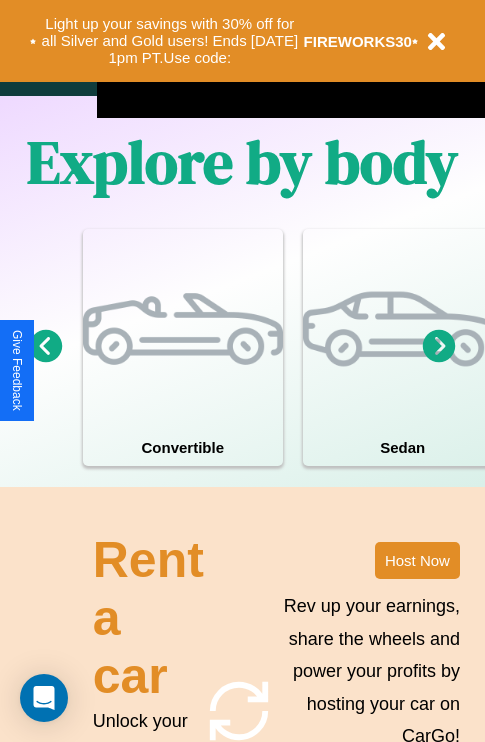 scroll, scrollTop: 1558, scrollLeft: 0, axis: vertical 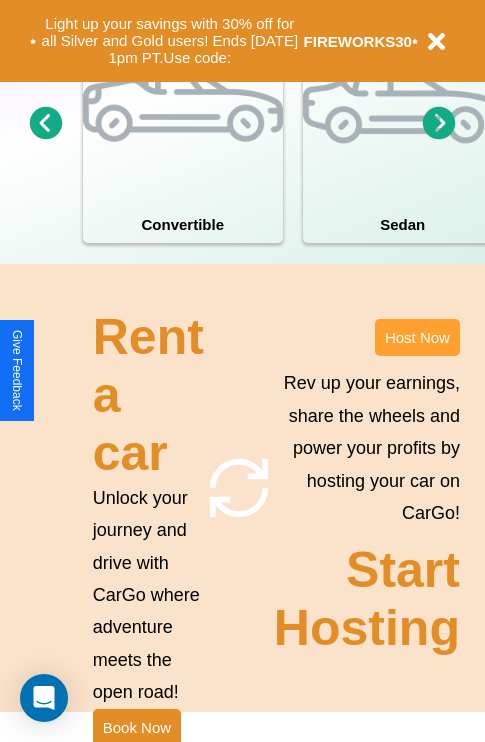 click on "Host Now" at bounding box center [417, 337] 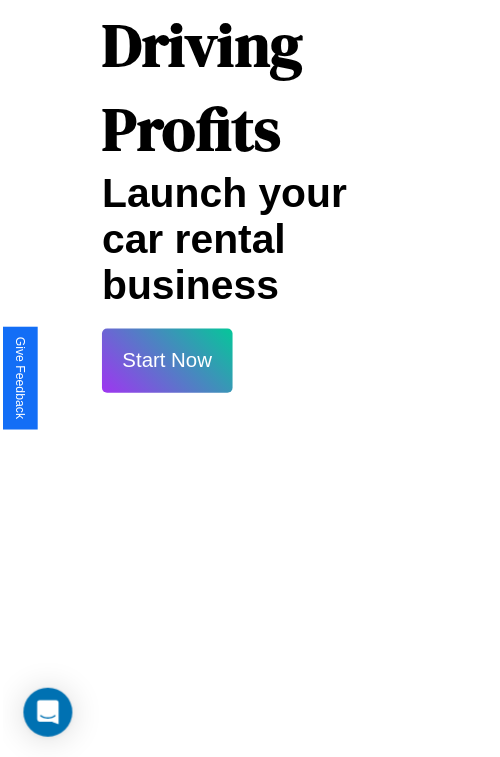 scroll, scrollTop: 35, scrollLeft: 0, axis: vertical 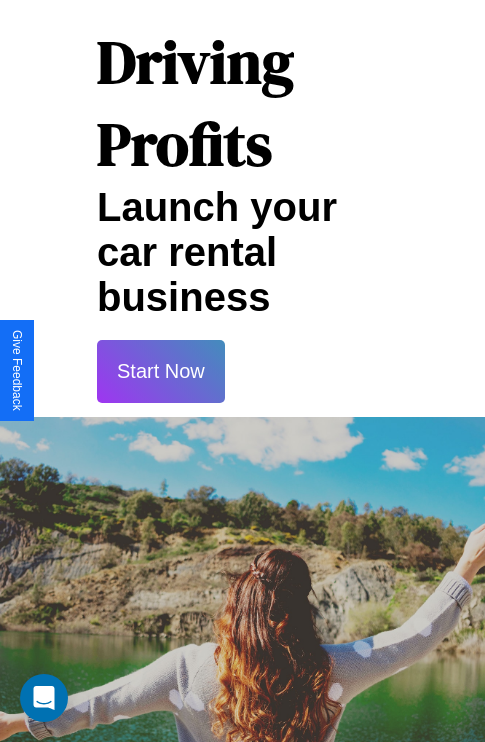 click on "Start Now" at bounding box center [161, 371] 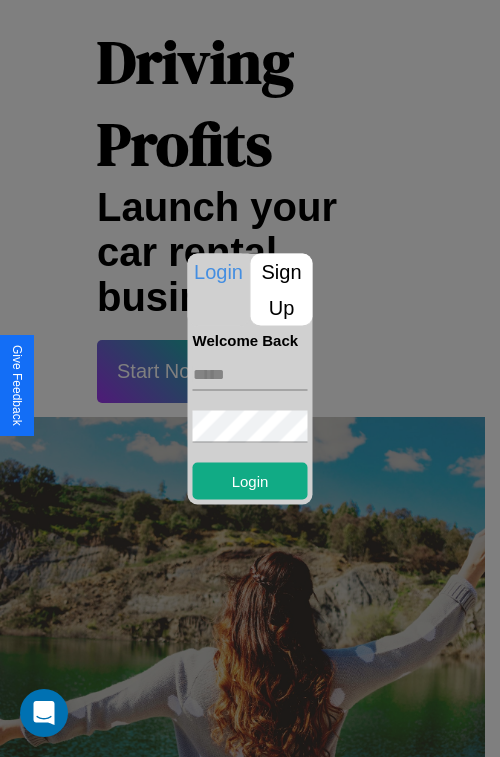 click on "Sign Up" at bounding box center (282, 289) 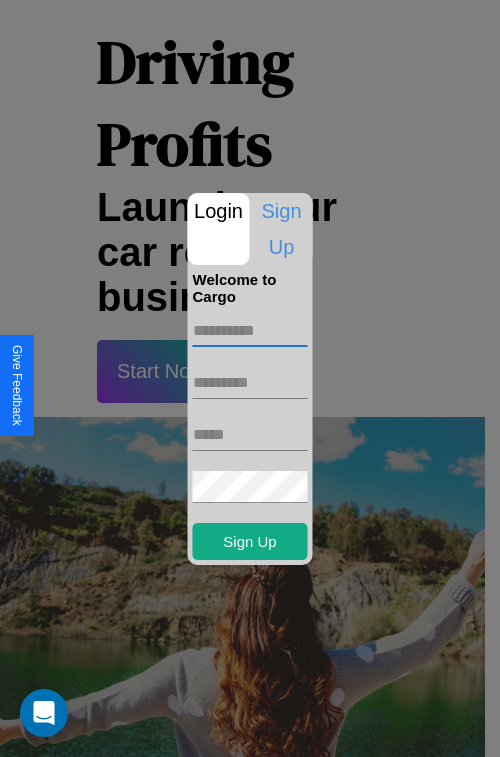 click at bounding box center (250, 331) 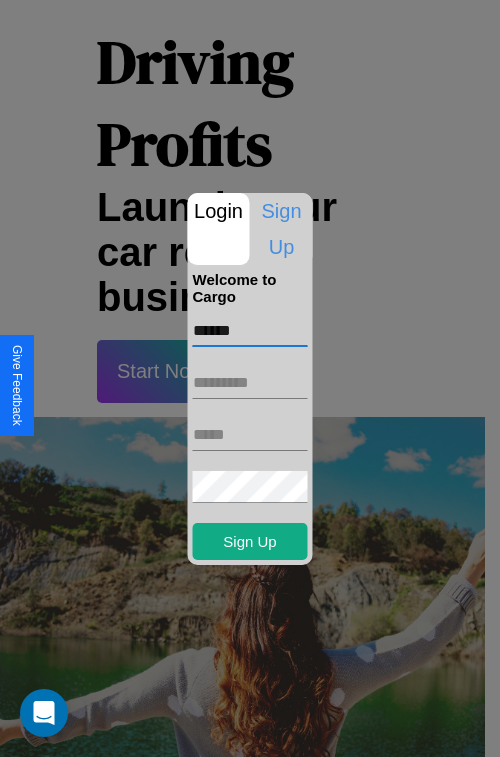 type on "******" 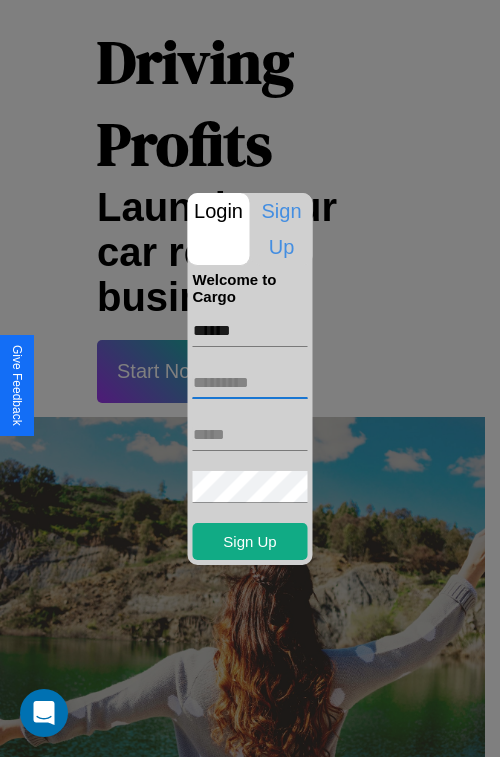 click at bounding box center (250, 383) 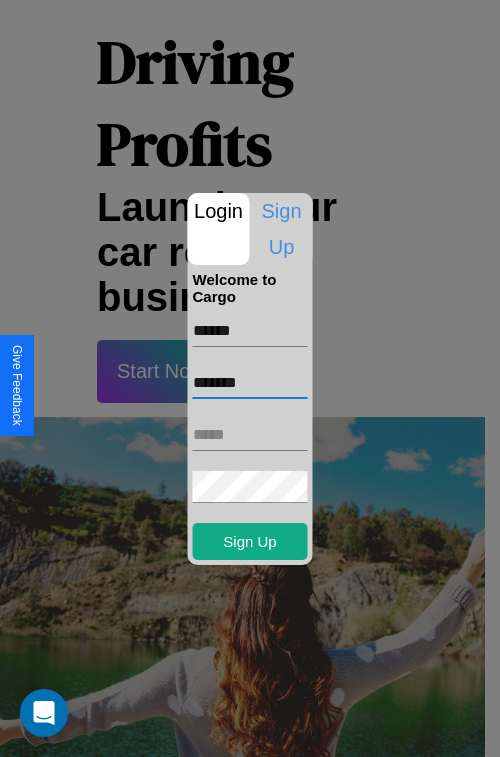 type on "*******" 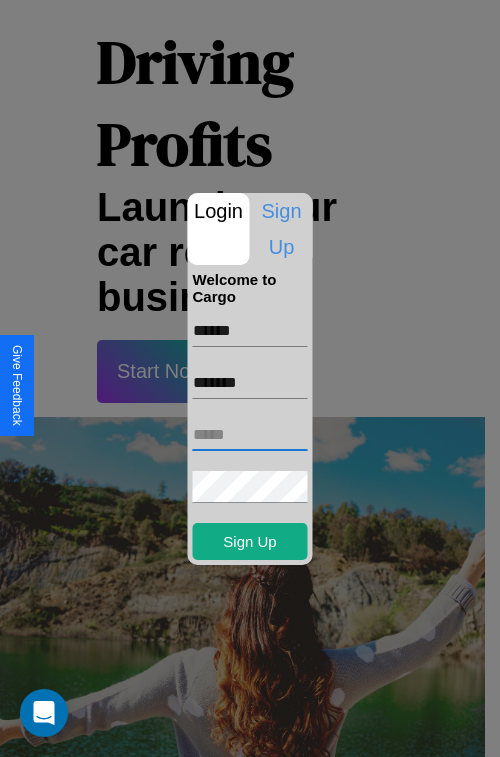 click at bounding box center [250, 435] 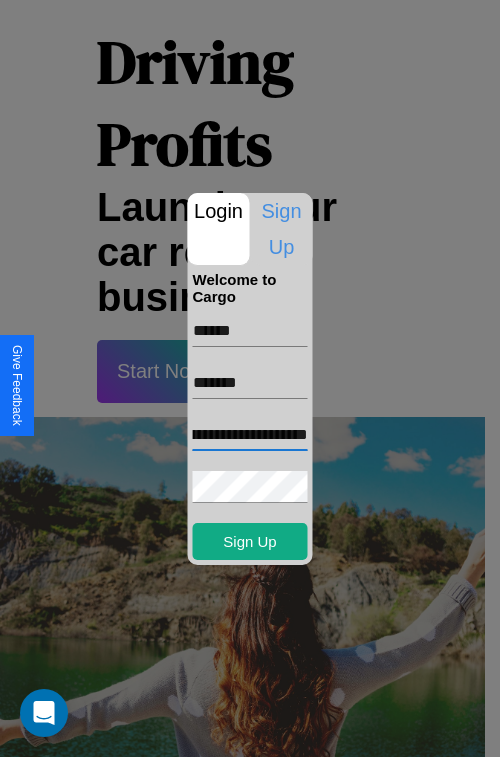 scroll, scrollTop: 0, scrollLeft: 103, axis: horizontal 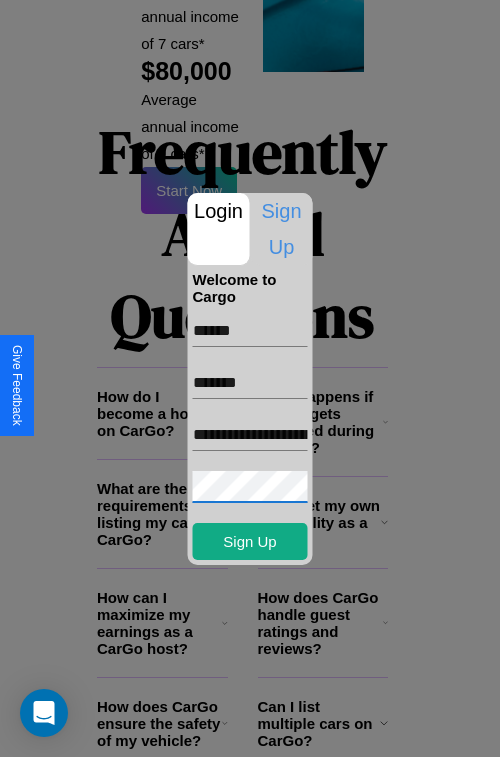 click at bounding box center [250, 378] 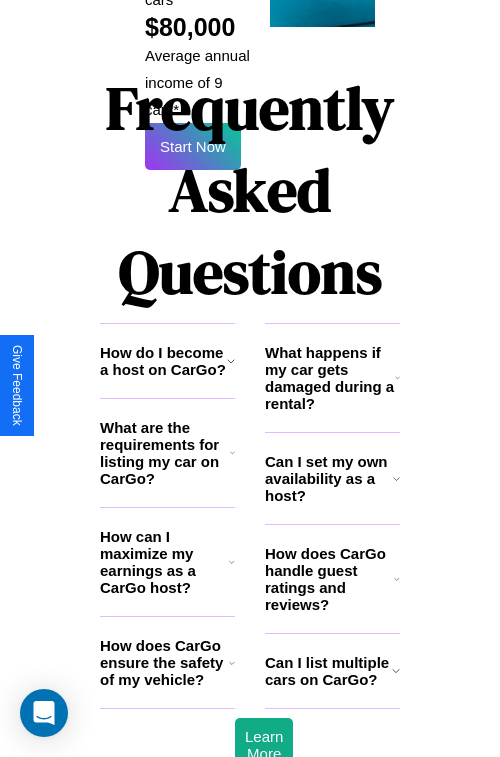 scroll, scrollTop: 28, scrollLeft: 0, axis: vertical 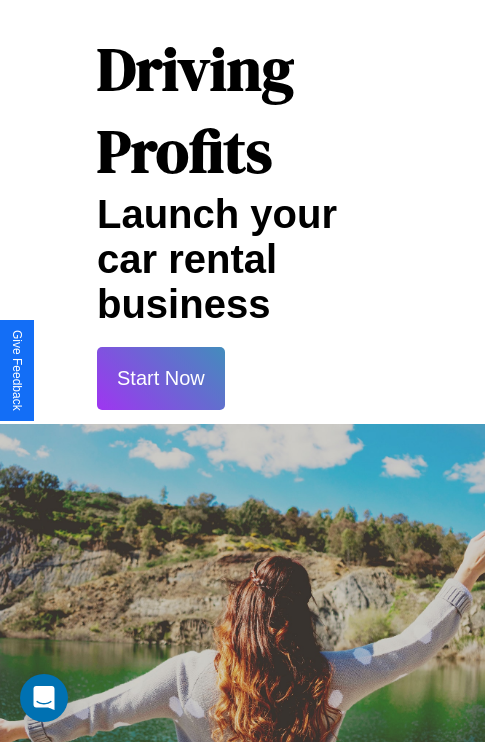 click on "Start Now" at bounding box center [161, 378] 